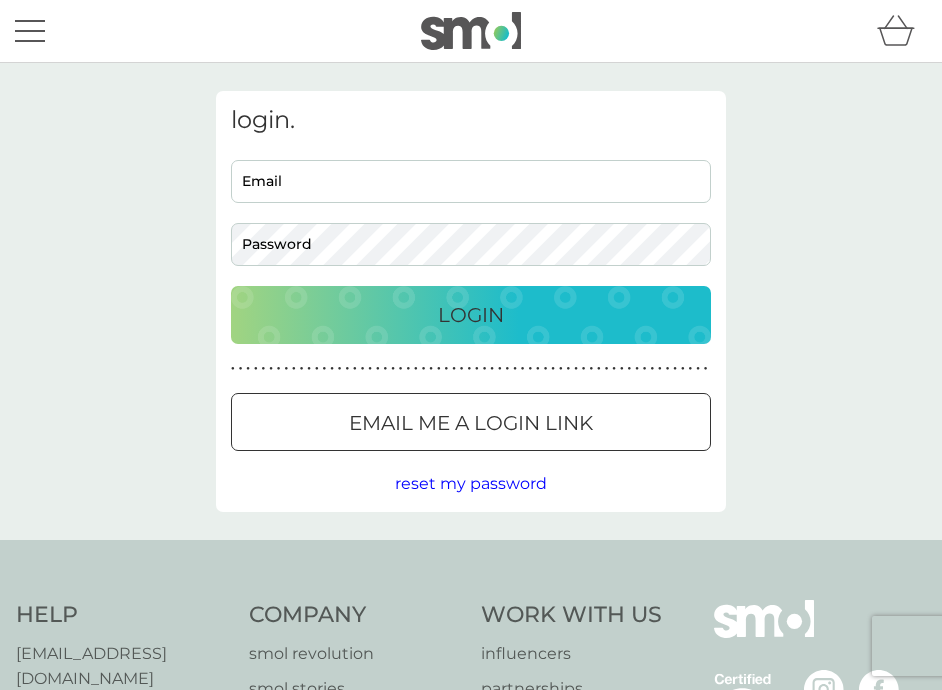 scroll, scrollTop: 0, scrollLeft: 0, axis: both 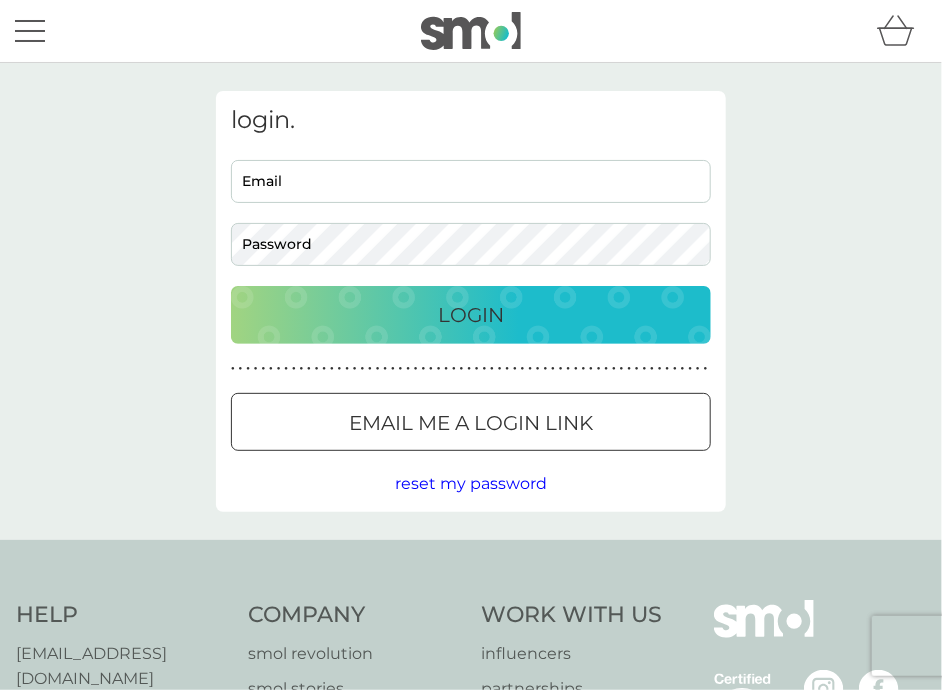 click on "Email" at bounding box center (471, 181) 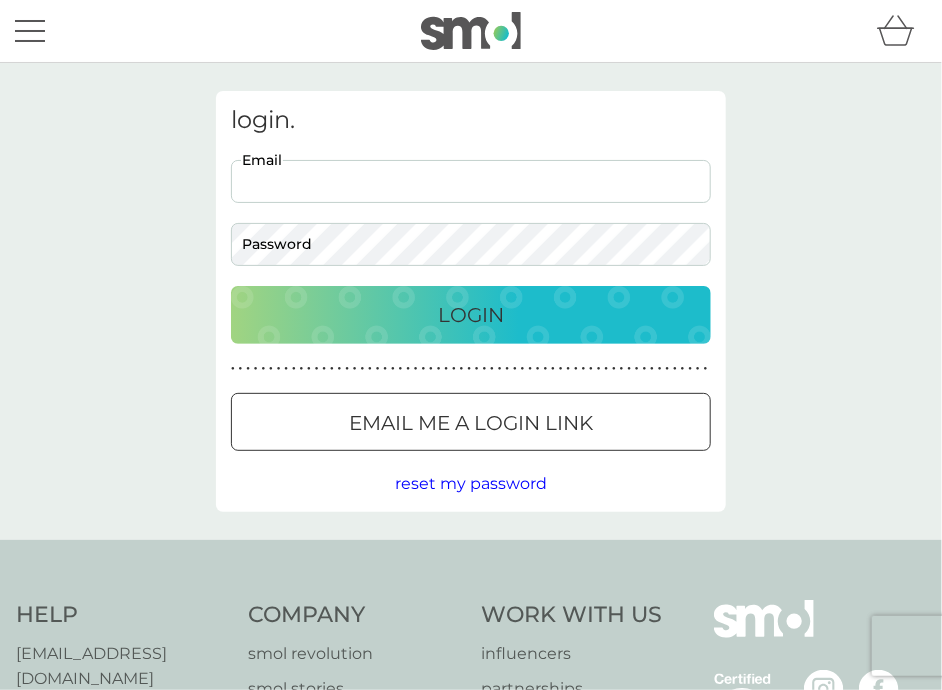 scroll, scrollTop: 0, scrollLeft: 0, axis: both 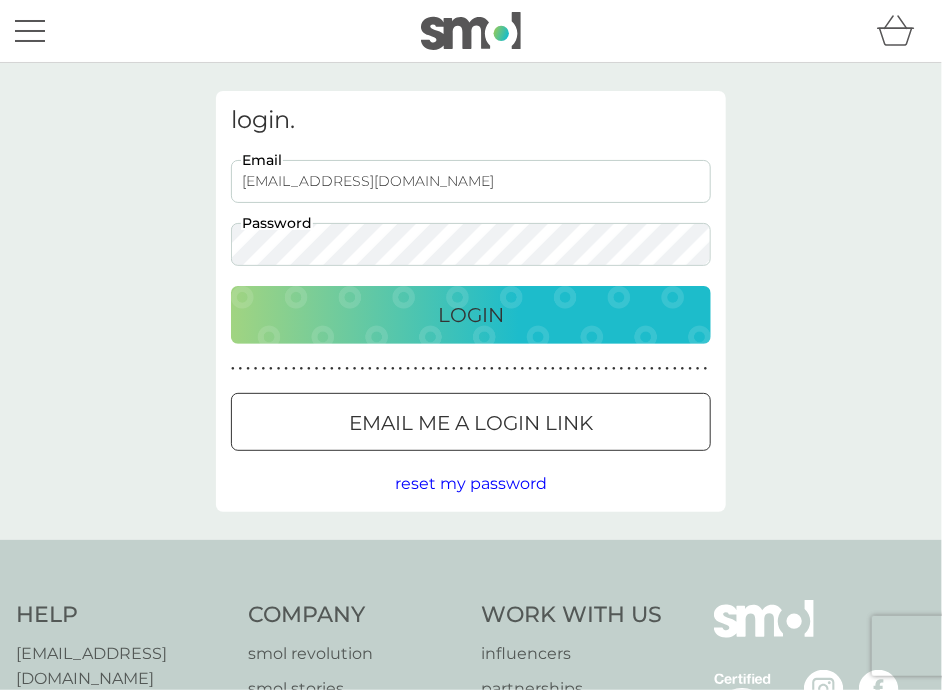 click on "Login" at bounding box center (471, 315) 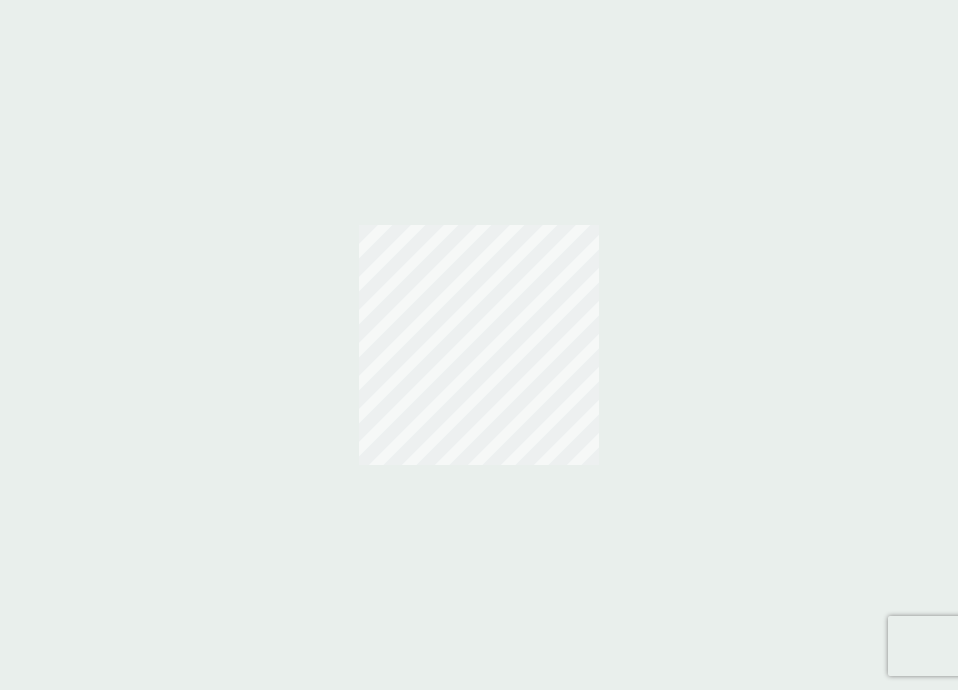 scroll, scrollTop: 0, scrollLeft: 0, axis: both 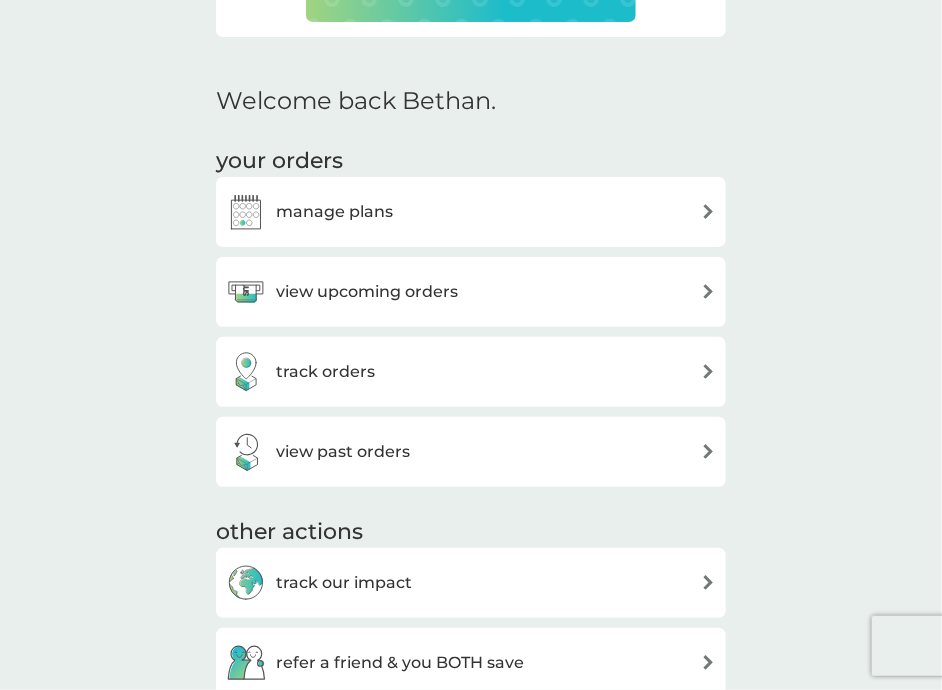 click on "manage plans" at bounding box center (471, 212) 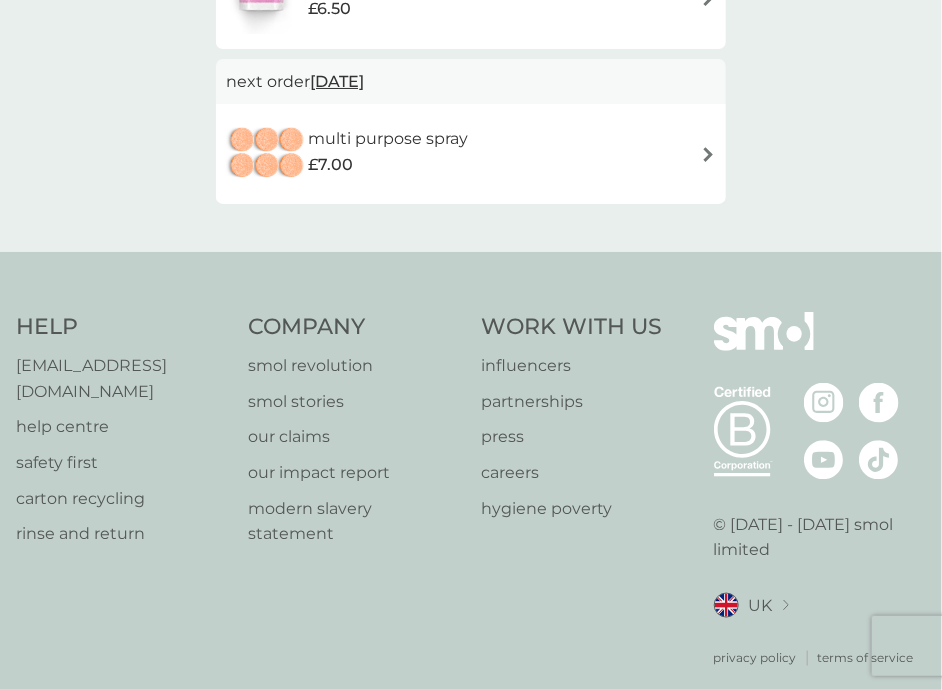 scroll, scrollTop: 0, scrollLeft: 0, axis: both 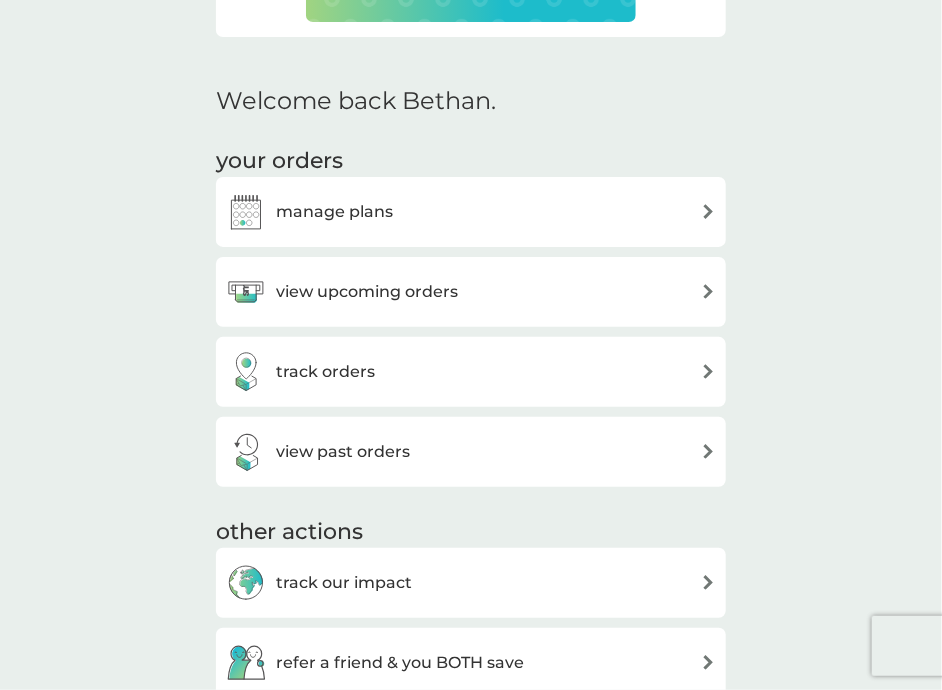 click on "view upcoming orders" at bounding box center [367, 292] 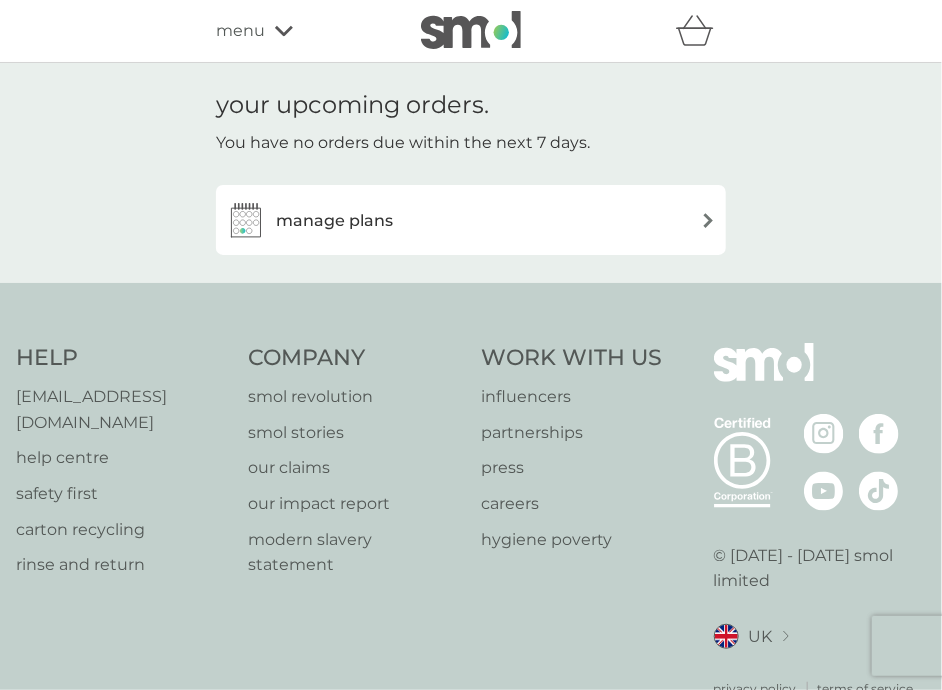 click on "manage plans" at bounding box center [471, 220] 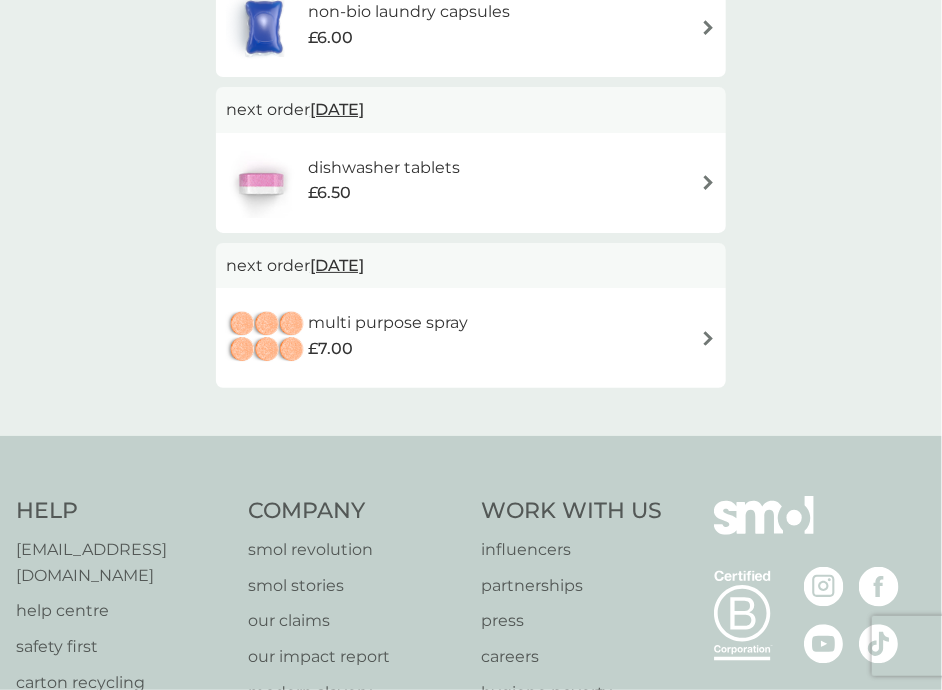 scroll, scrollTop: 0, scrollLeft: 0, axis: both 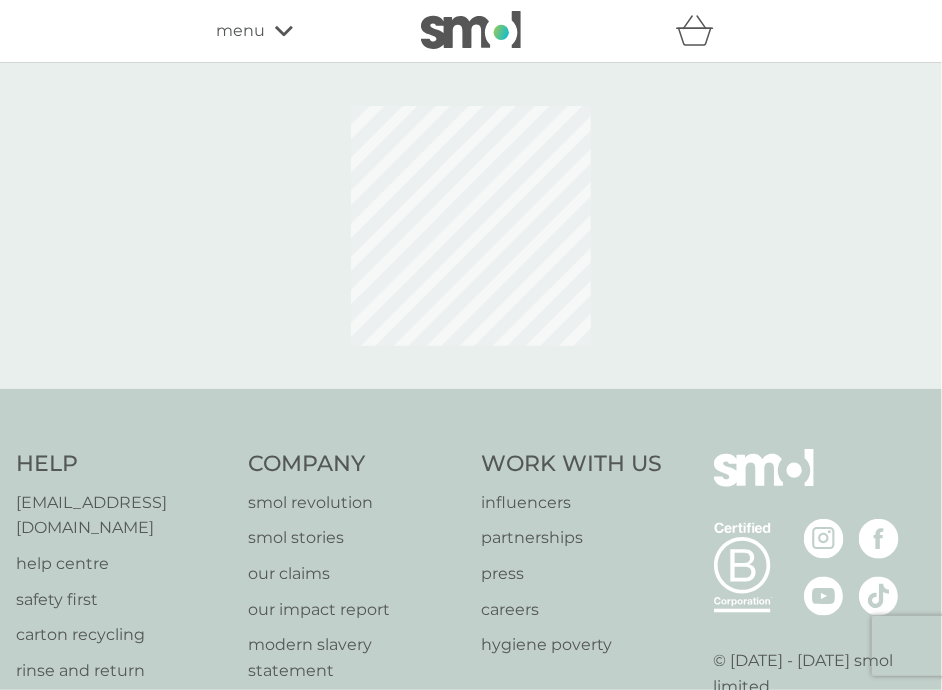 click on "menu" at bounding box center [240, 31] 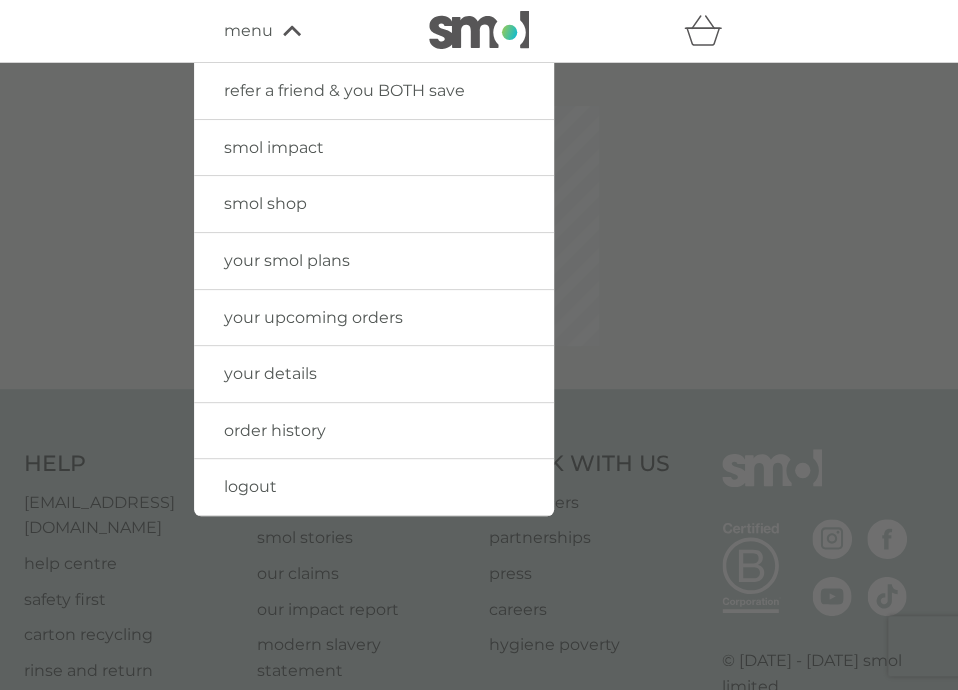 click on "your details" at bounding box center (374, 374) 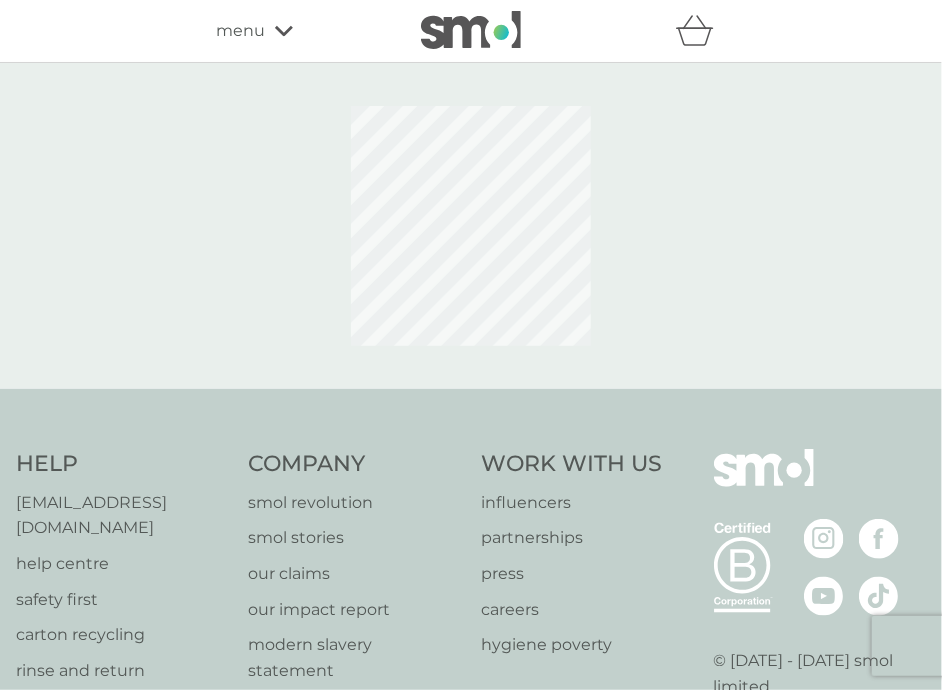 click at bounding box center [471, 31] 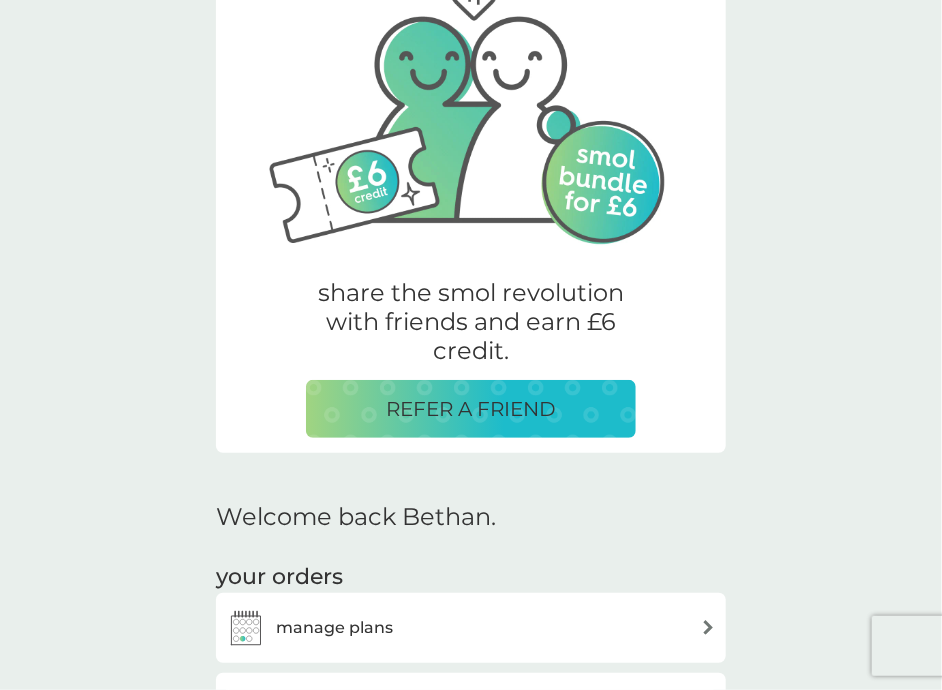 scroll, scrollTop: 0, scrollLeft: 0, axis: both 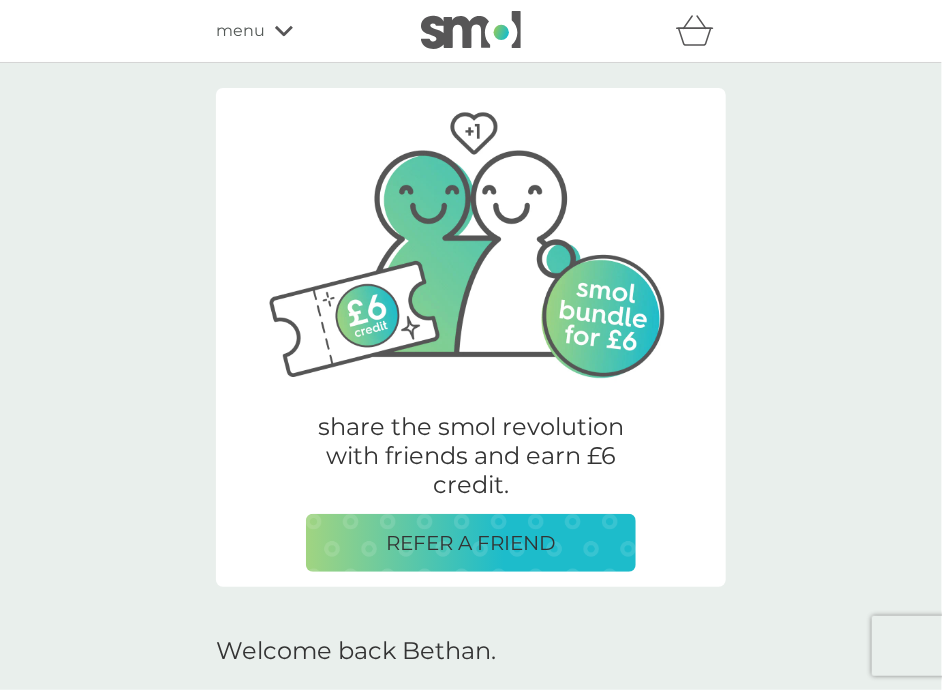 click on "menu" at bounding box center (240, 31) 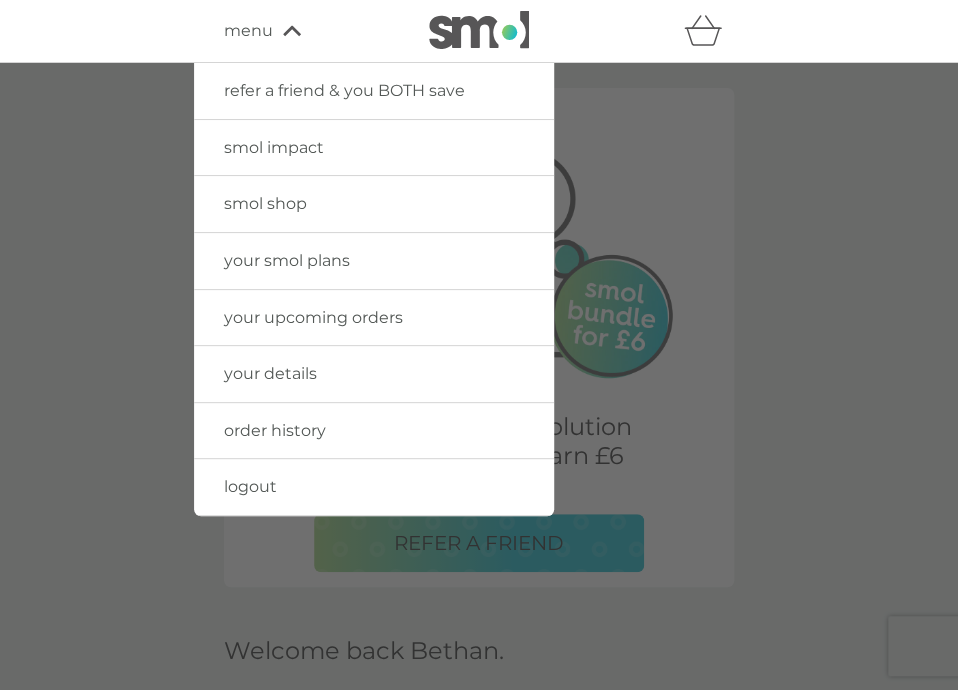 click on "your details" at bounding box center [270, 373] 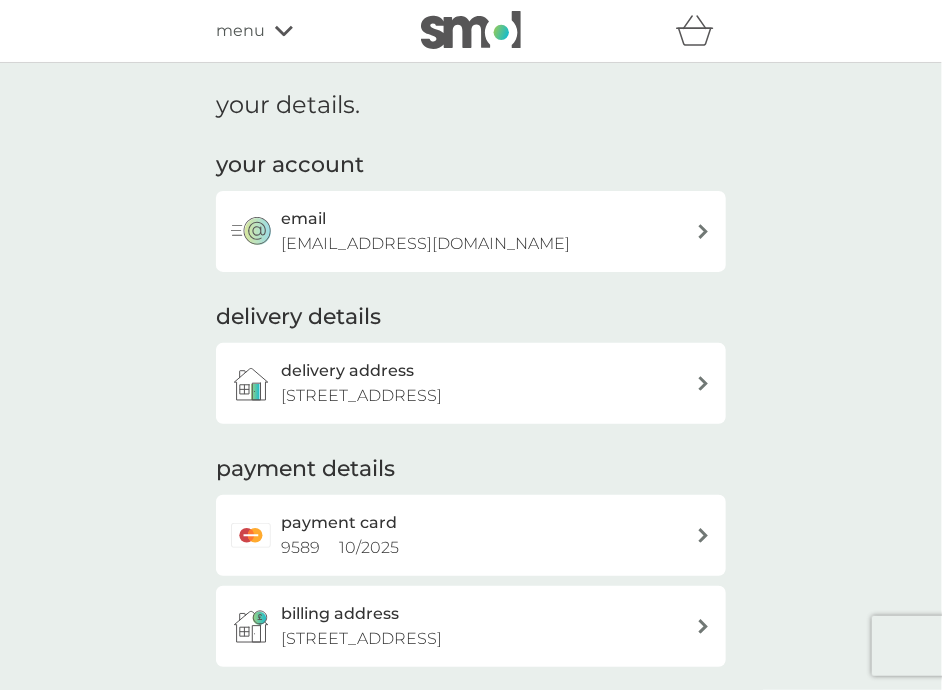 click on "payment card 9589   10 / 2025" at bounding box center (471, 535) 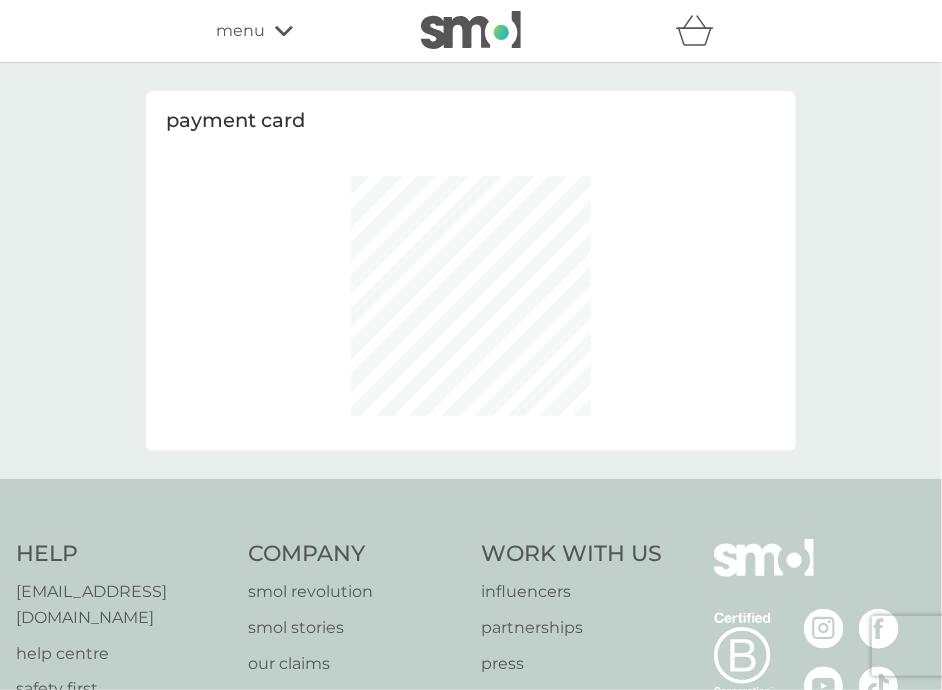 click on "menu" at bounding box center (240, 31) 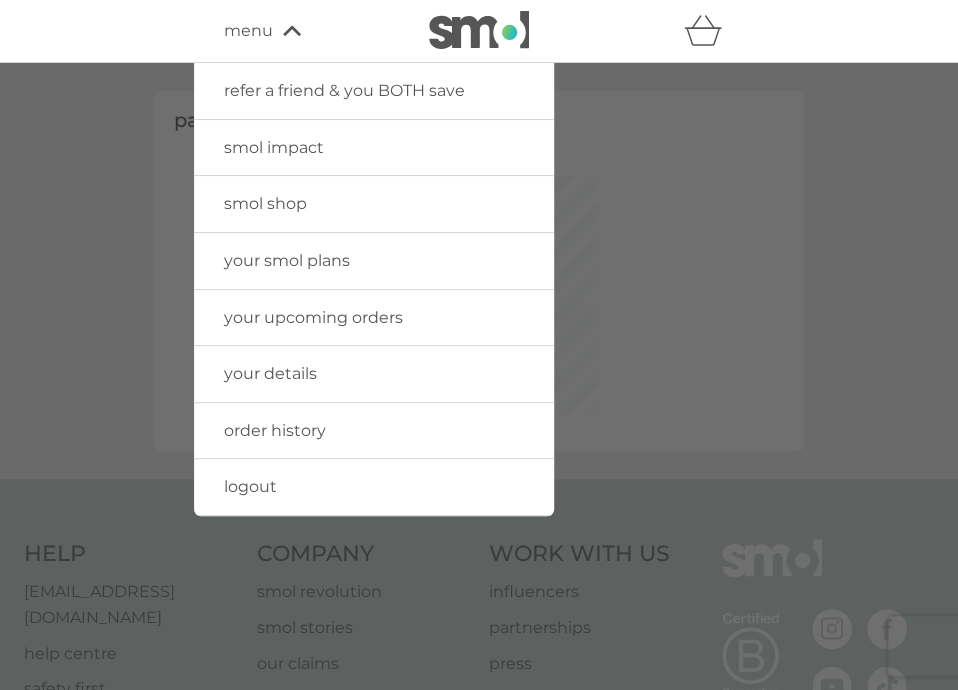 click on "your details" at bounding box center [270, 373] 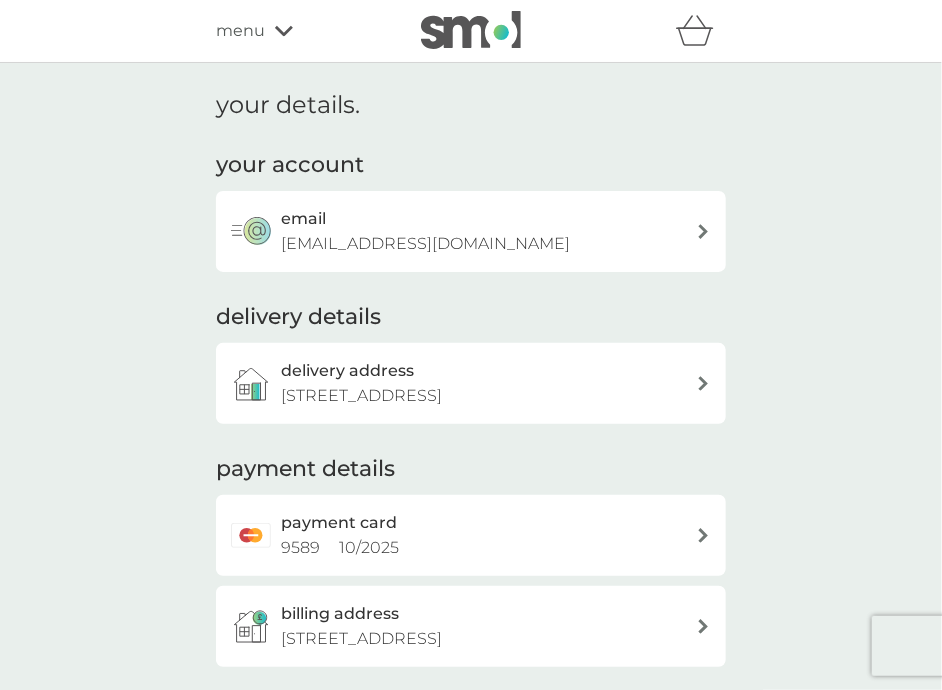 click on "bethan343@googlemail.com" at bounding box center [425, 244] 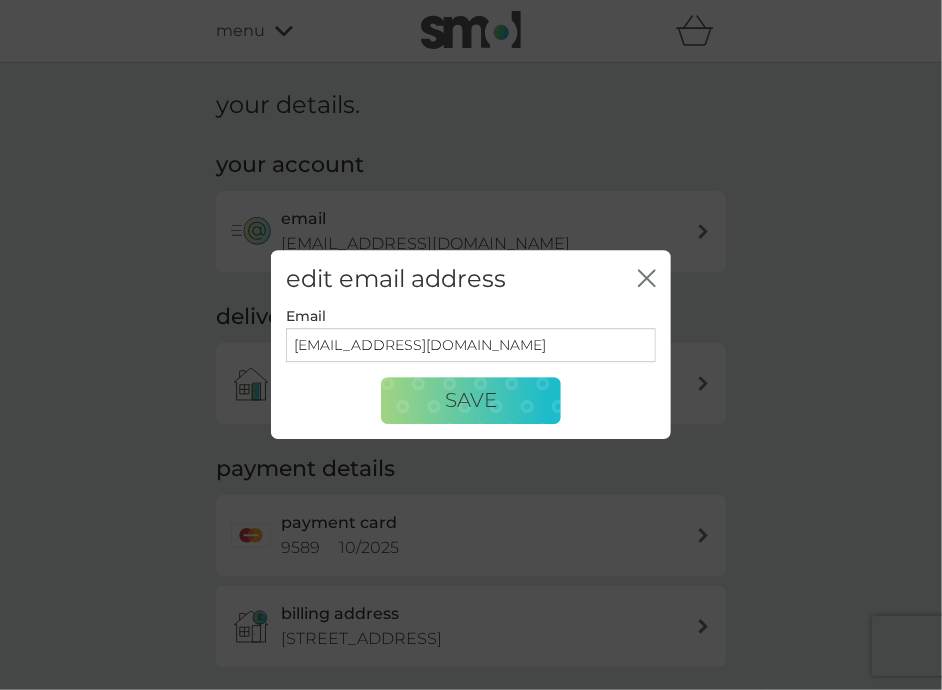 click on "close" 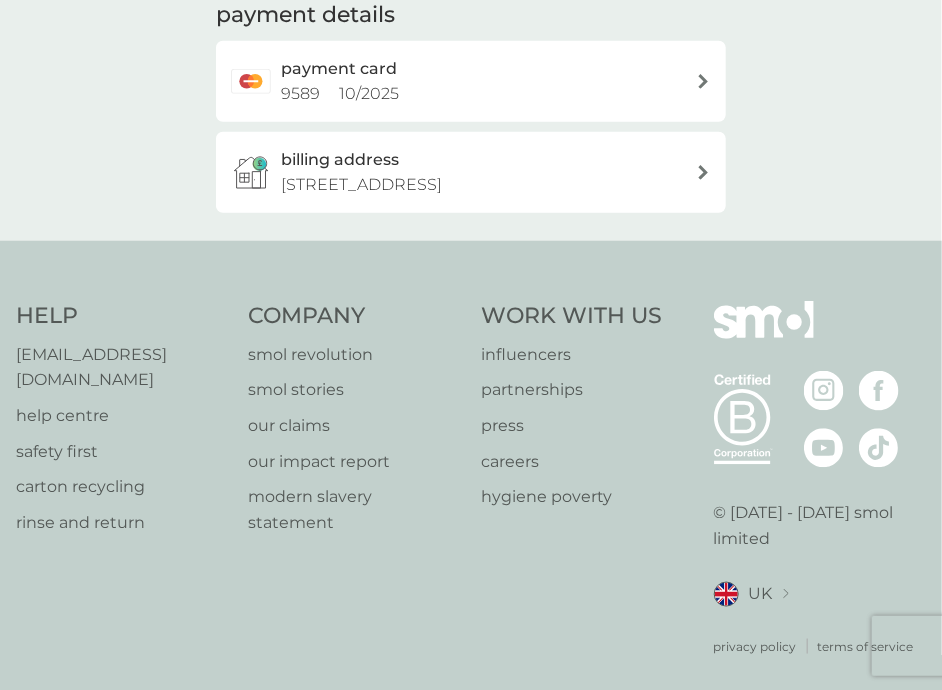 scroll, scrollTop: 0, scrollLeft: 0, axis: both 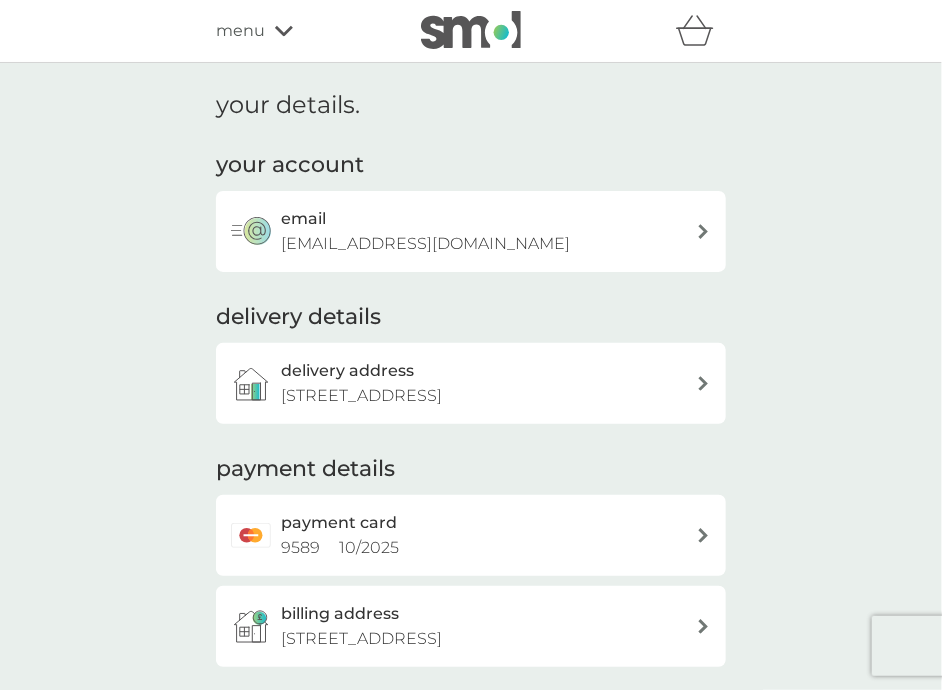 click on "menu" at bounding box center (301, 31) 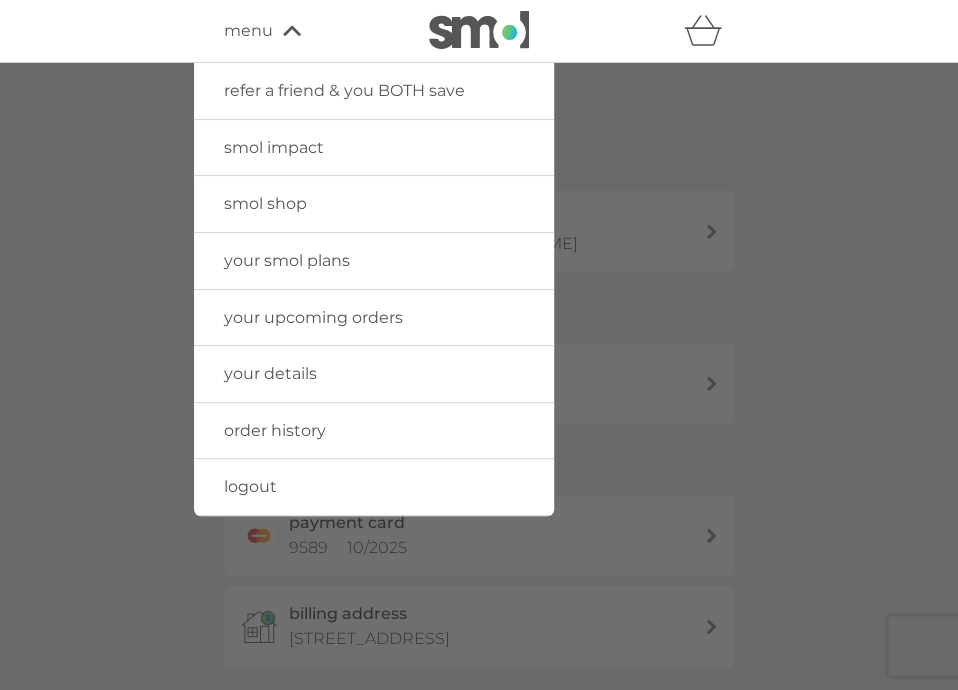 click on "your smol plans" at bounding box center (374, 261) 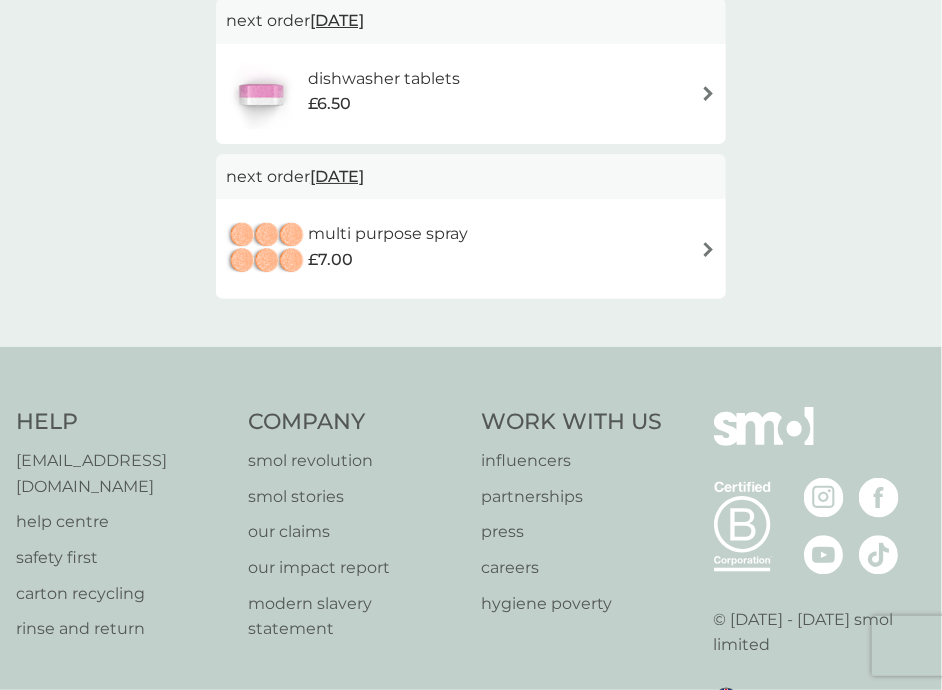 scroll, scrollTop: 0, scrollLeft: 0, axis: both 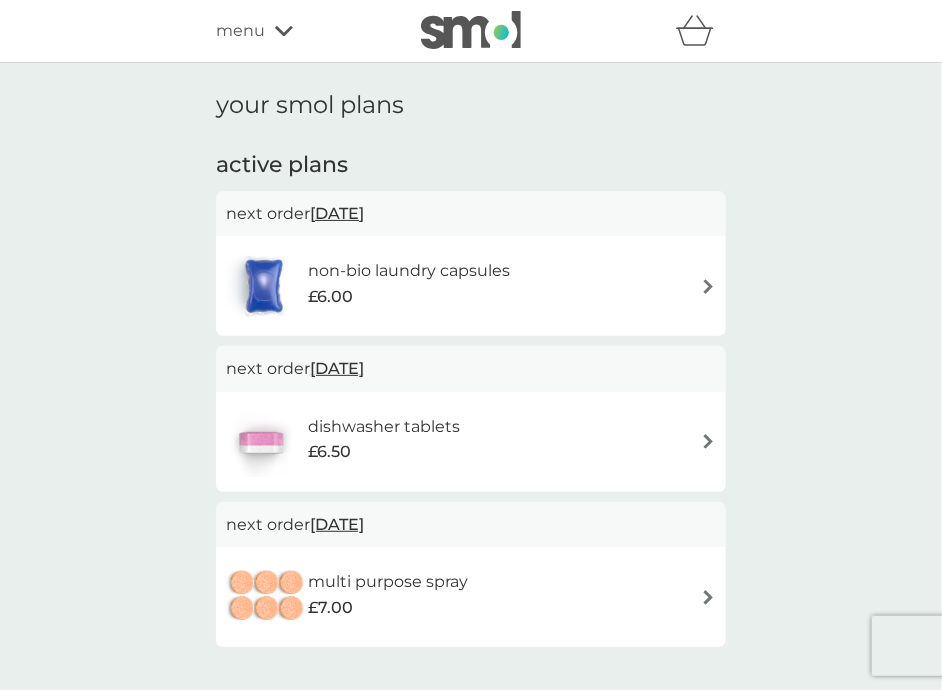 click on "21 Jul 2025" at bounding box center [337, 213] 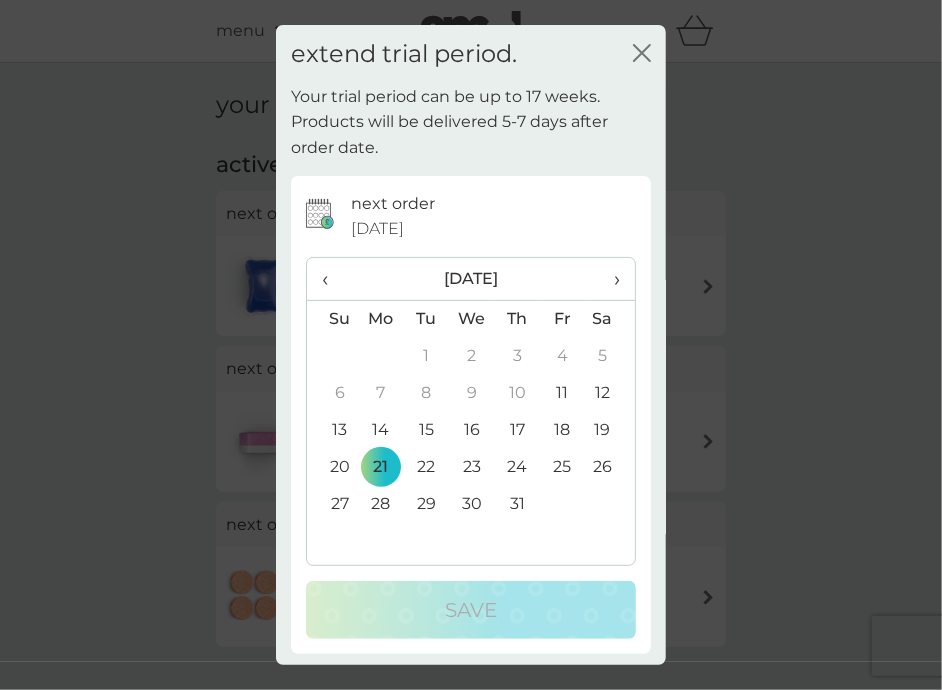 scroll, scrollTop: 2, scrollLeft: 0, axis: vertical 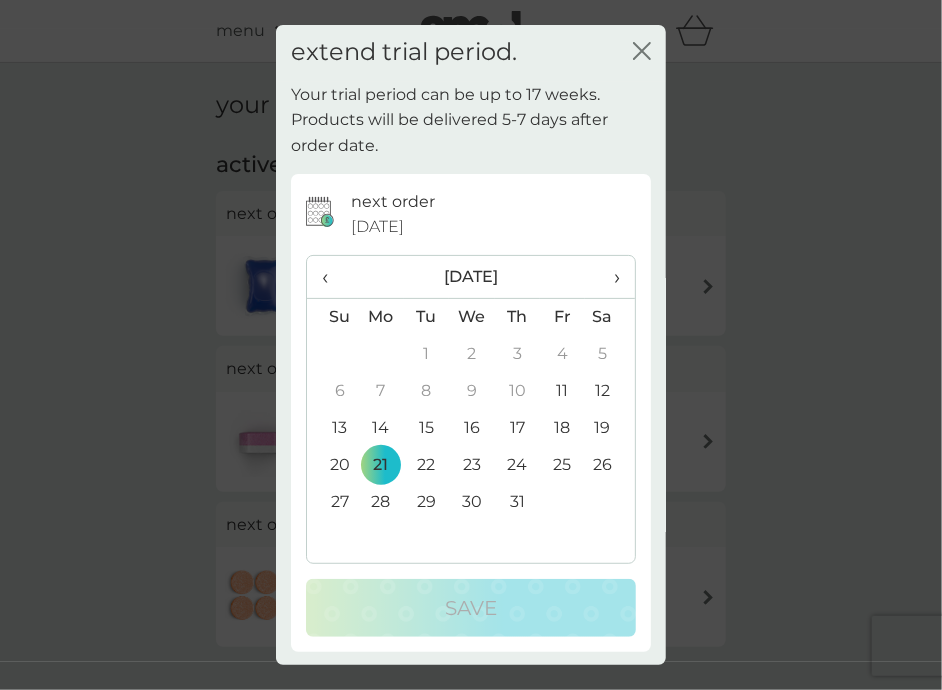 click 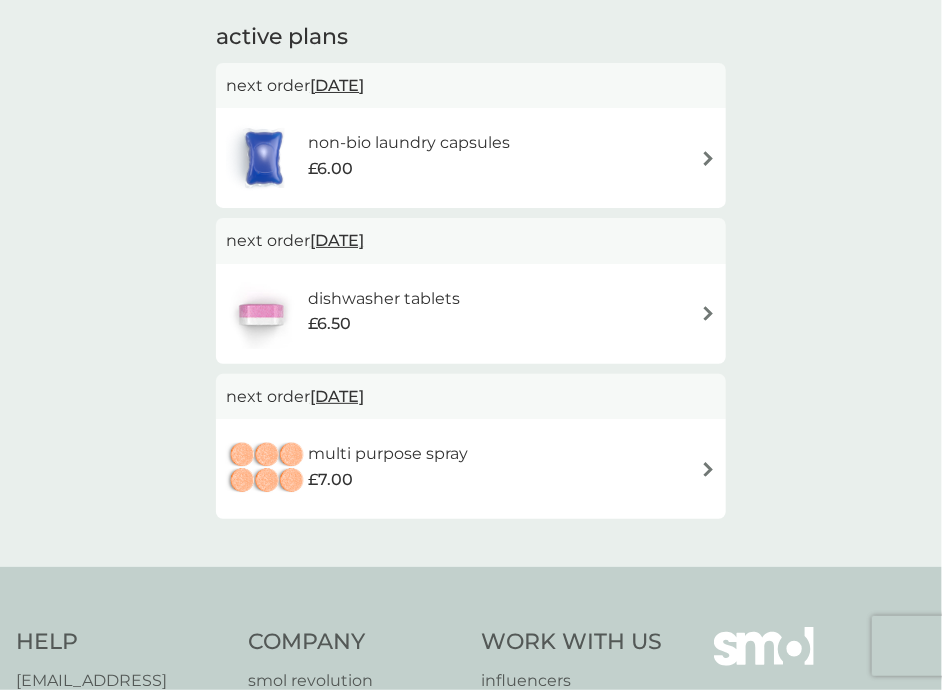 scroll, scrollTop: 131, scrollLeft: 0, axis: vertical 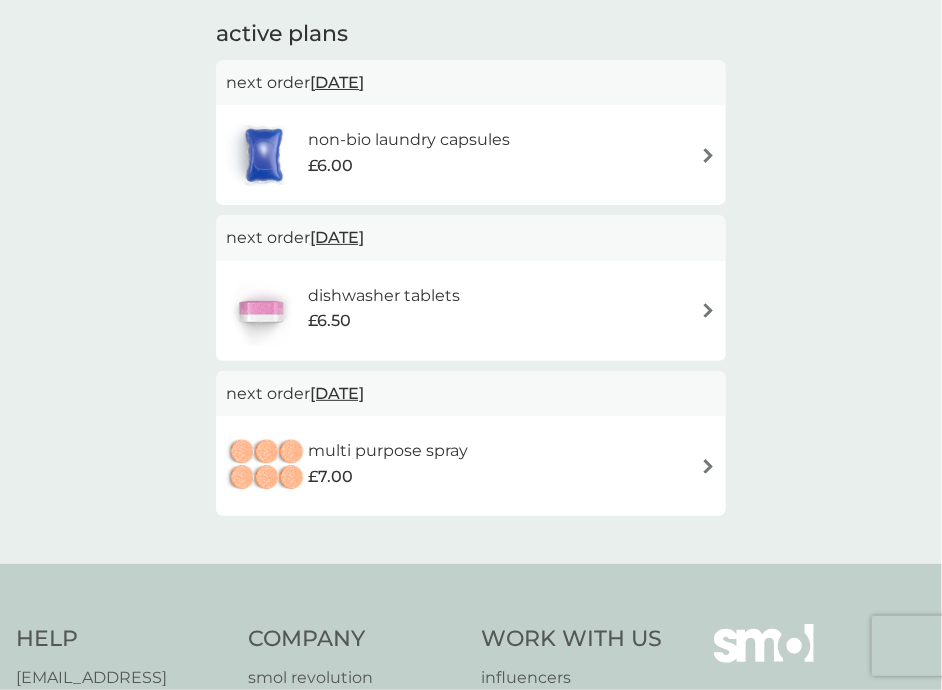 click on "27 Sep 2025" at bounding box center (337, 393) 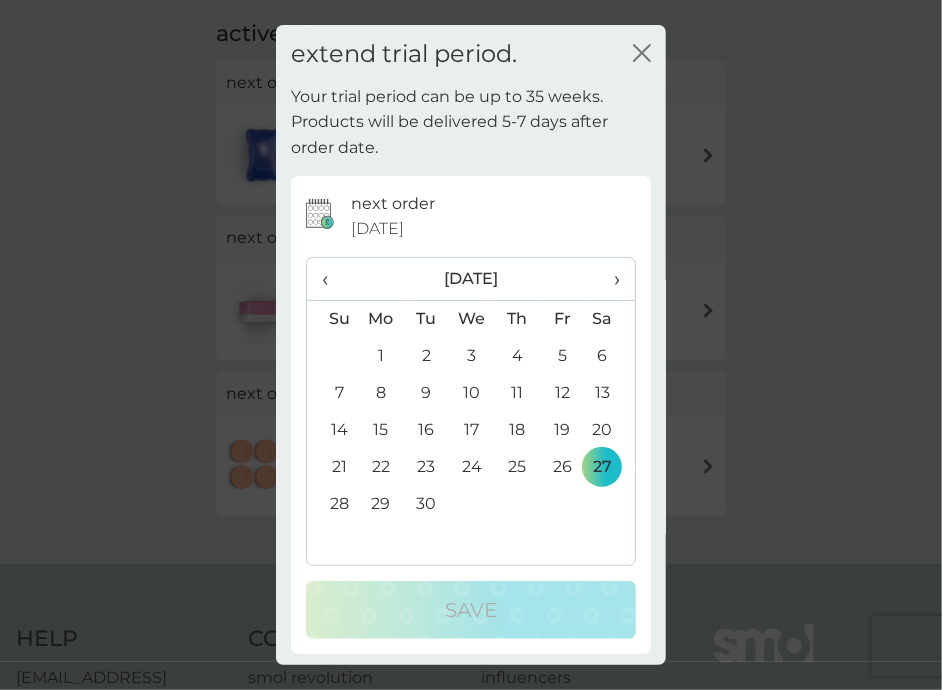 scroll, scrollTop: 2, scrollLeft: 0, axis: vertical 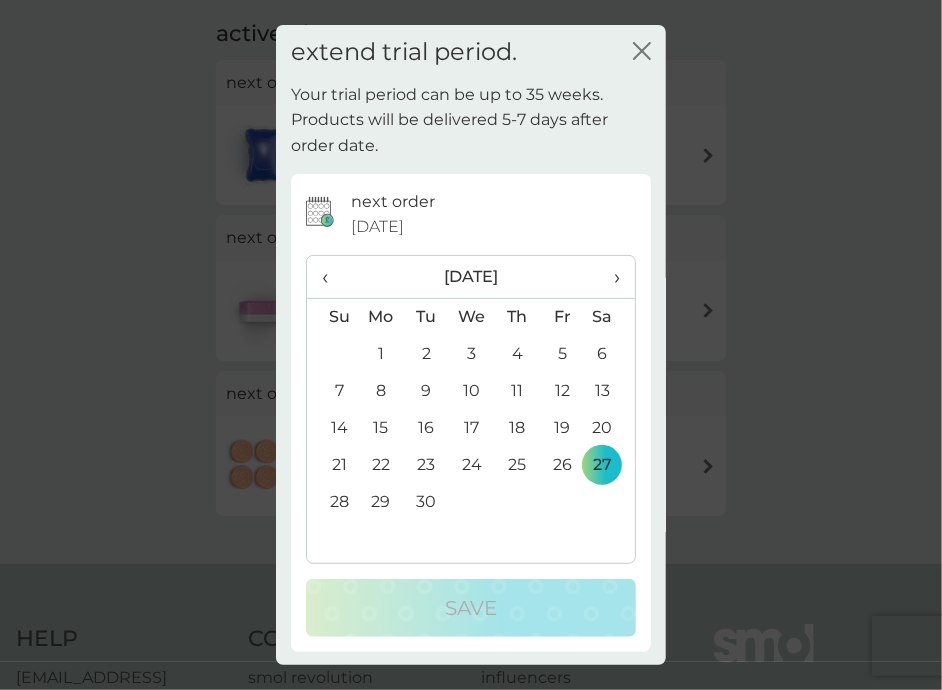 click on "extend trial period. close" at bounding box center (471, 52) 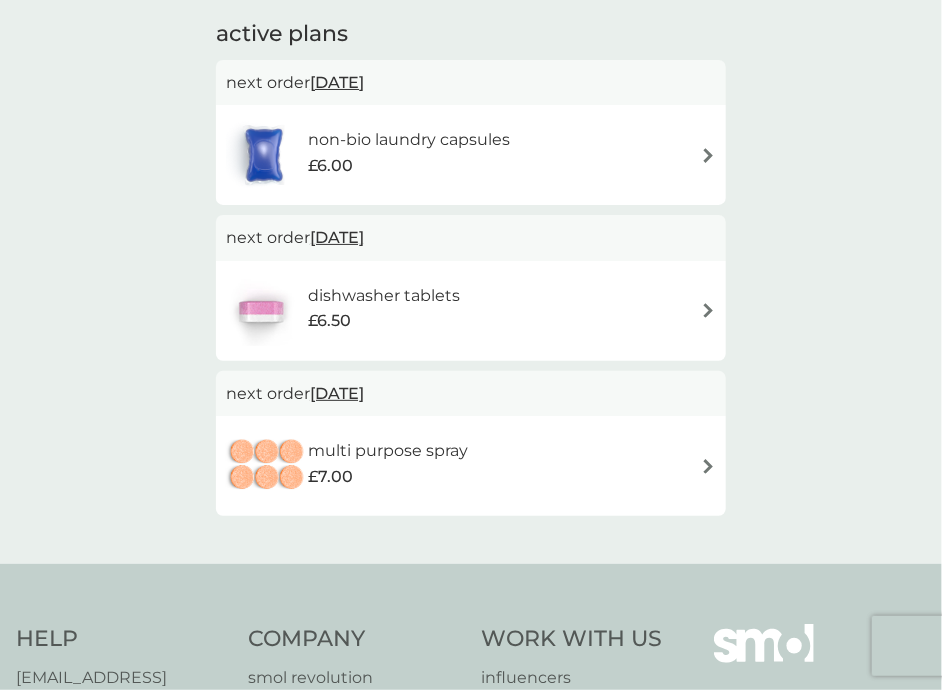 scroll, scrollTop: 0, scrollLeft: 0, axis: both 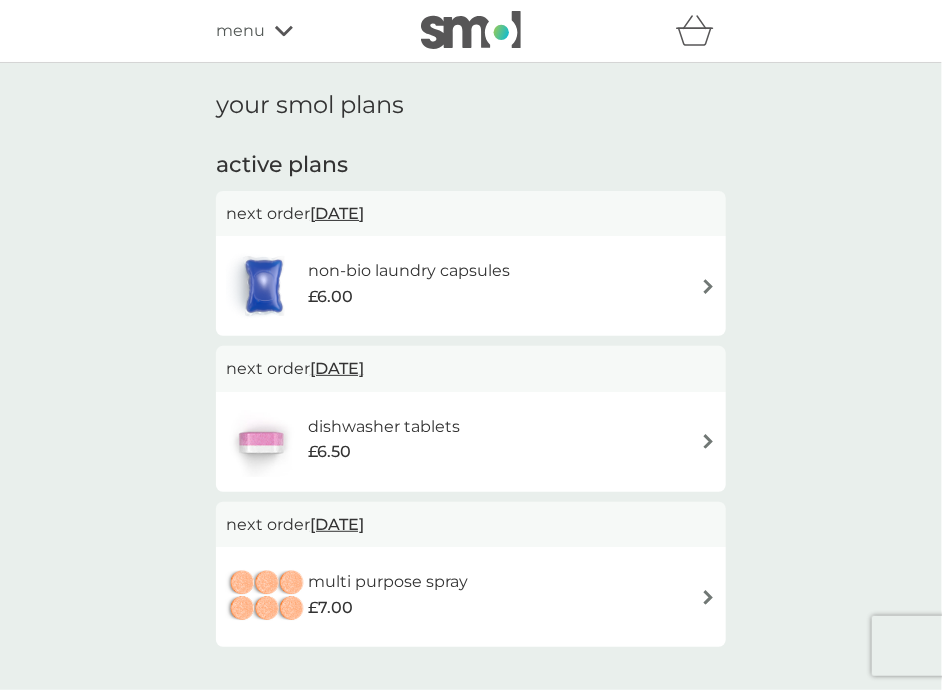 click on "menu" at bounding box center [240, 31] 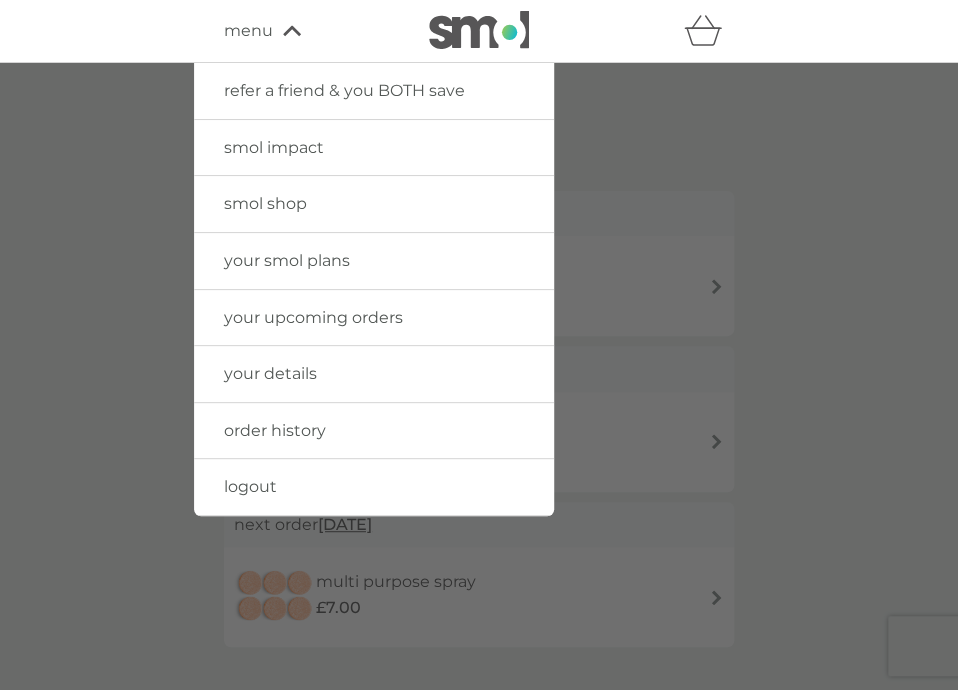 click on "order history" at bounding box center (275, 430) 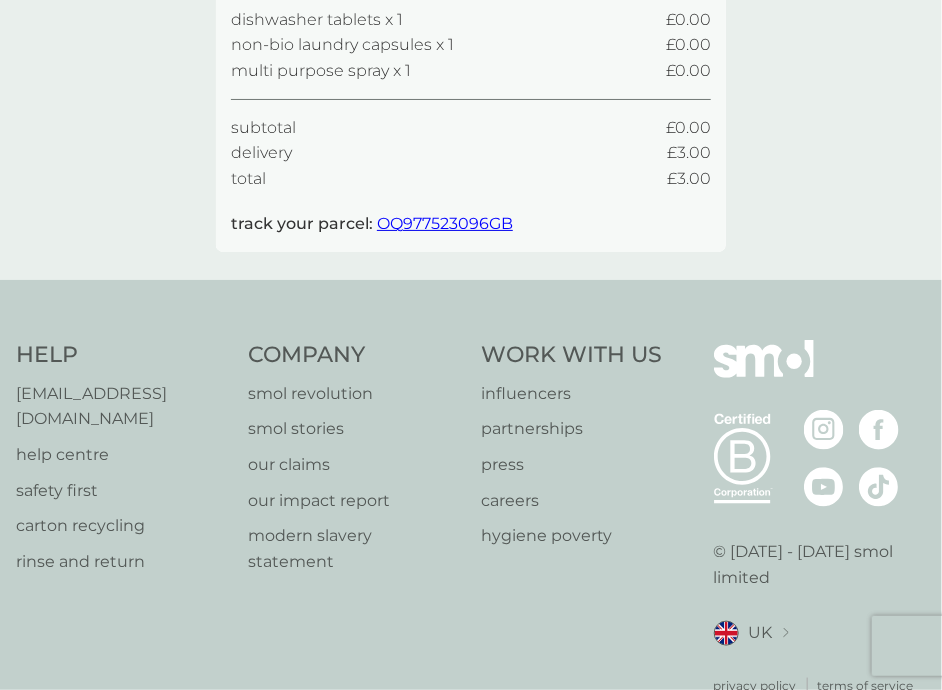 scroll, scrollTop: 319, scrollLeft: 0, axis: vertical 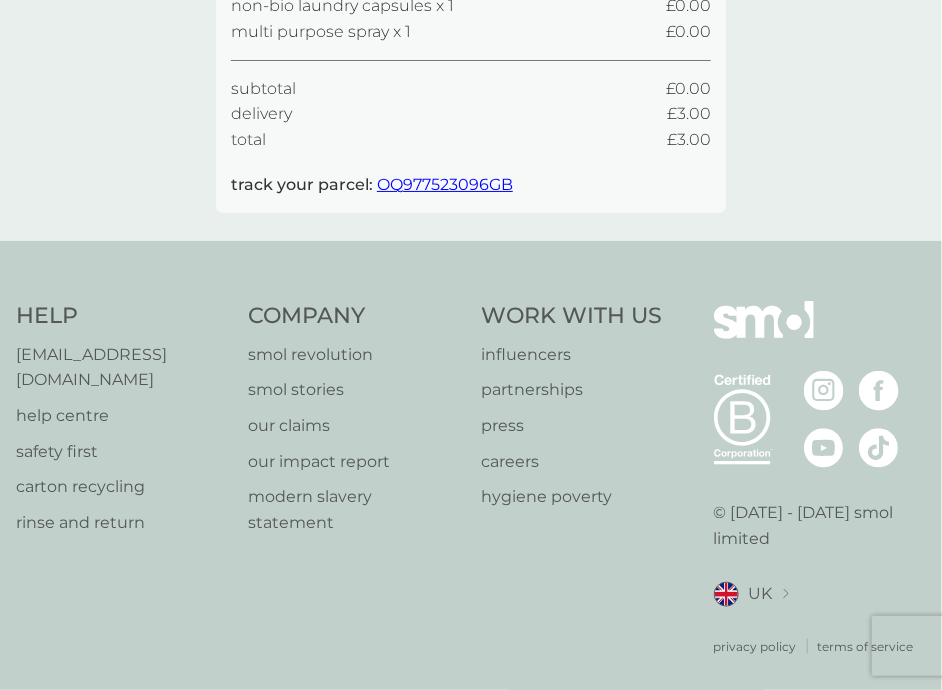 click on "[EMAIL_ADDRESS][DOMAIN_NAME]" at bounding box center (122, 367) 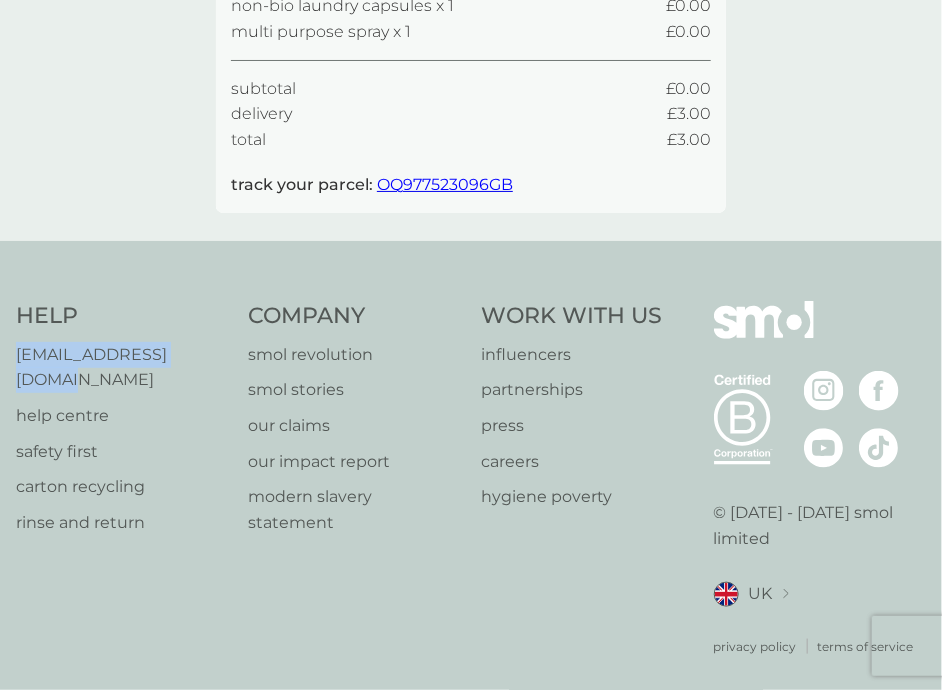 drag, startPoint x: 220, startPoint y: 353, endPoint x: 17, endPoint y: 359, distance: 203.08865 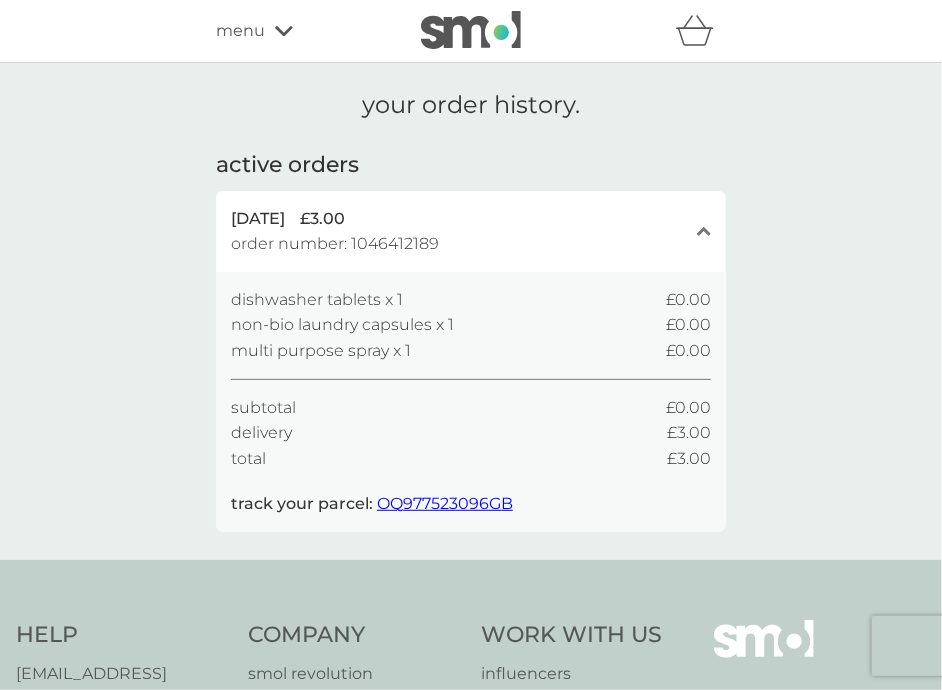click on "menu" at bounding box center (240, 31) 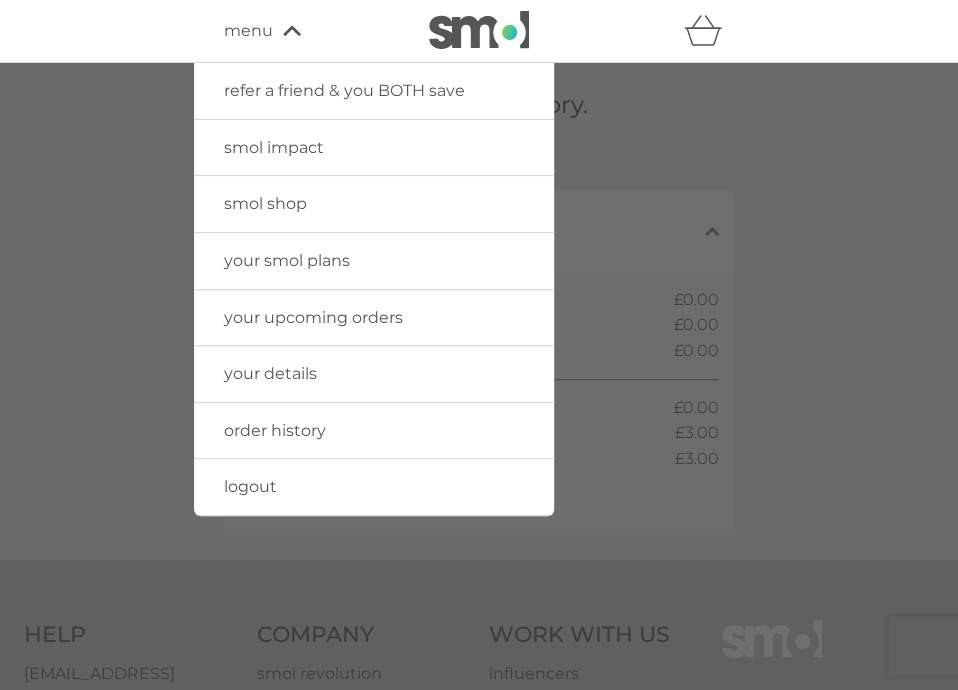 click on "your details" at bounding box center [270, 373] 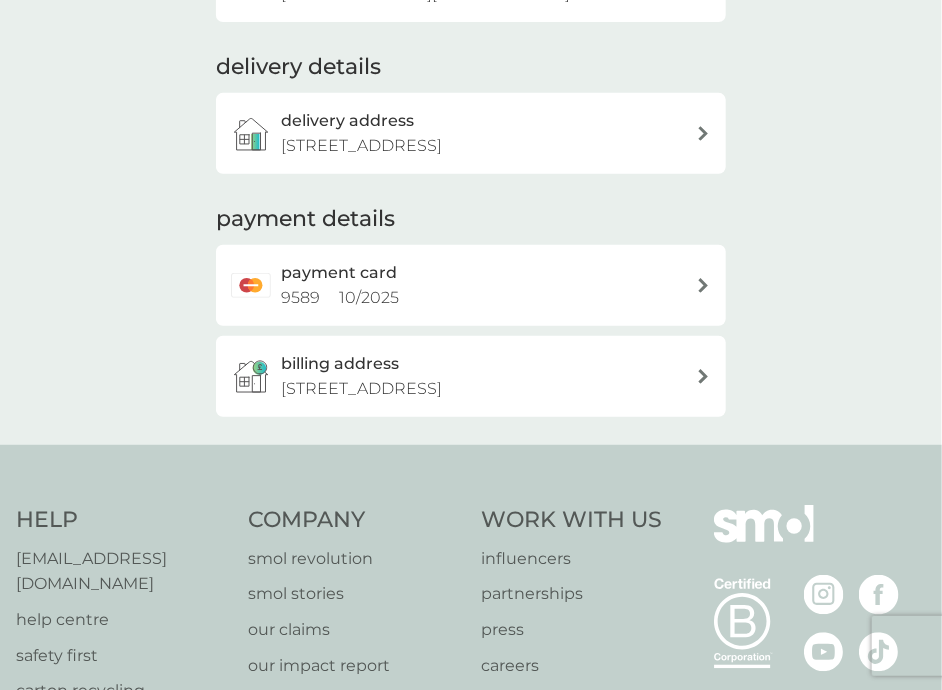 scroll, scrollTop: 260, scrollLeft: 0, axis: vertical 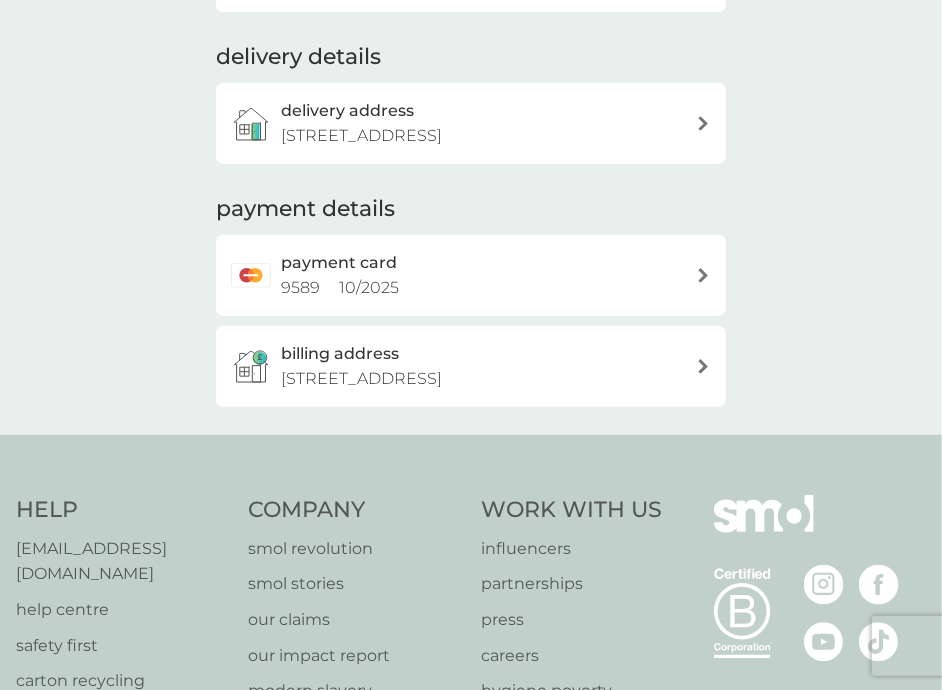click on "2 Arnside Close, High Lane,  Stockport, SK6 8AN" at bounding box center (361, 379) 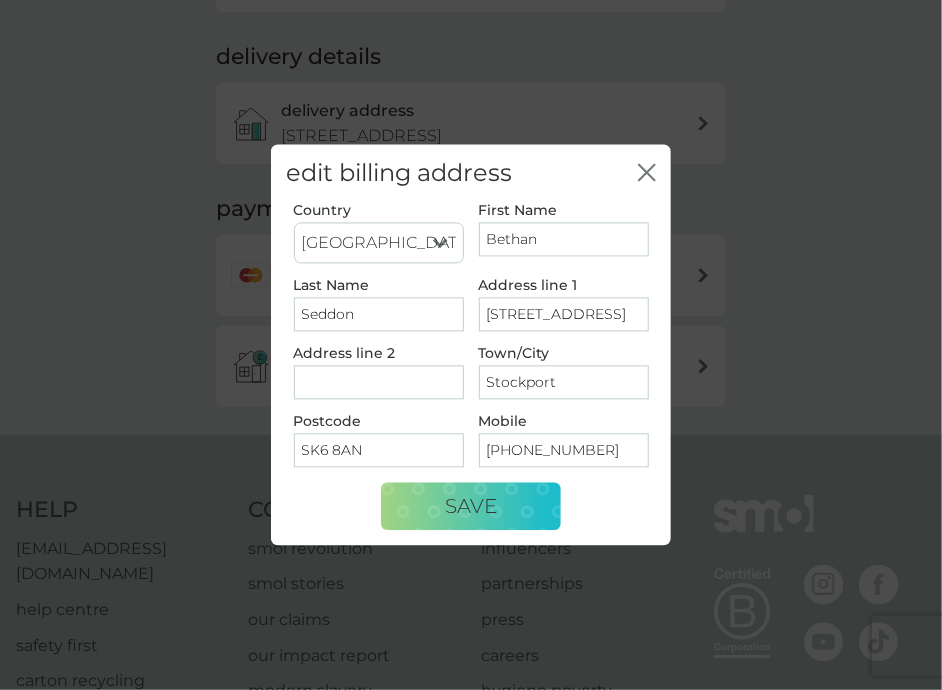 click on "edit billing address close" at bounding box center (471, 174) 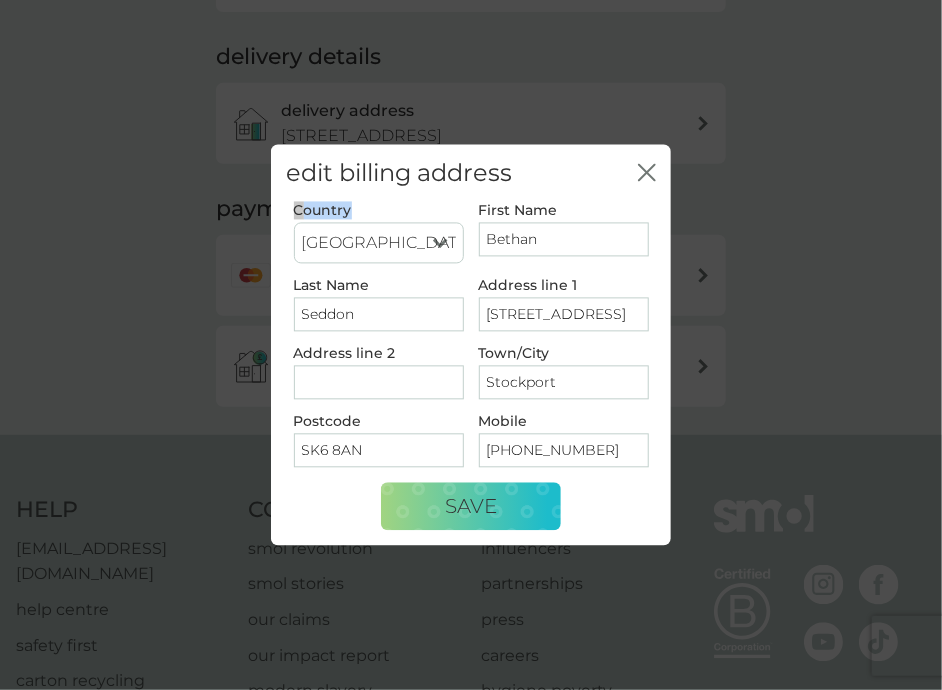 click on "edit billing address close" at bounding box center [471, 174] 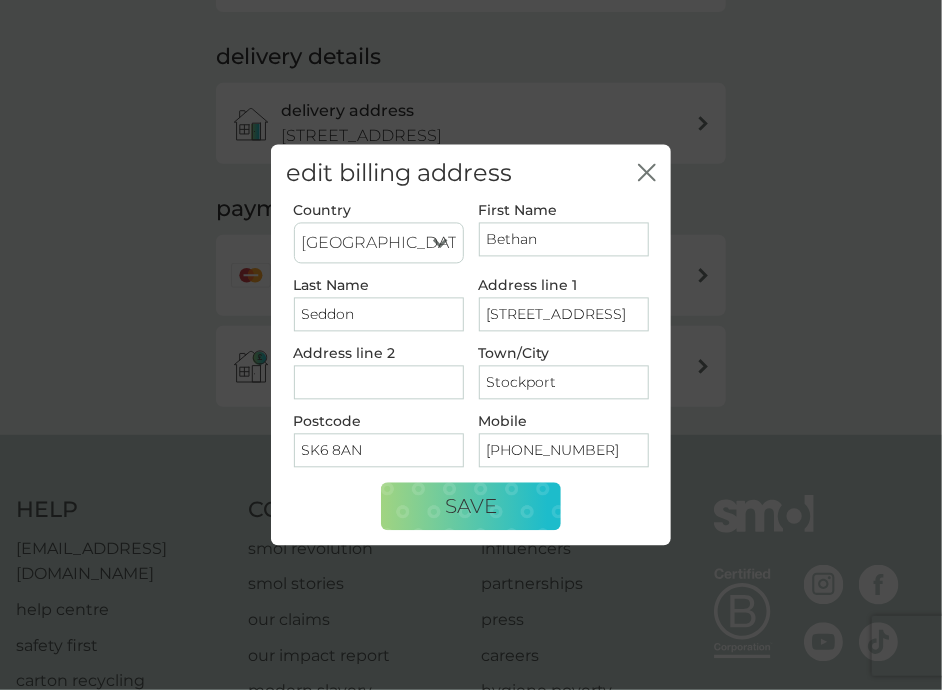 click on "edit billing address close" at bounding box center (471, 174) 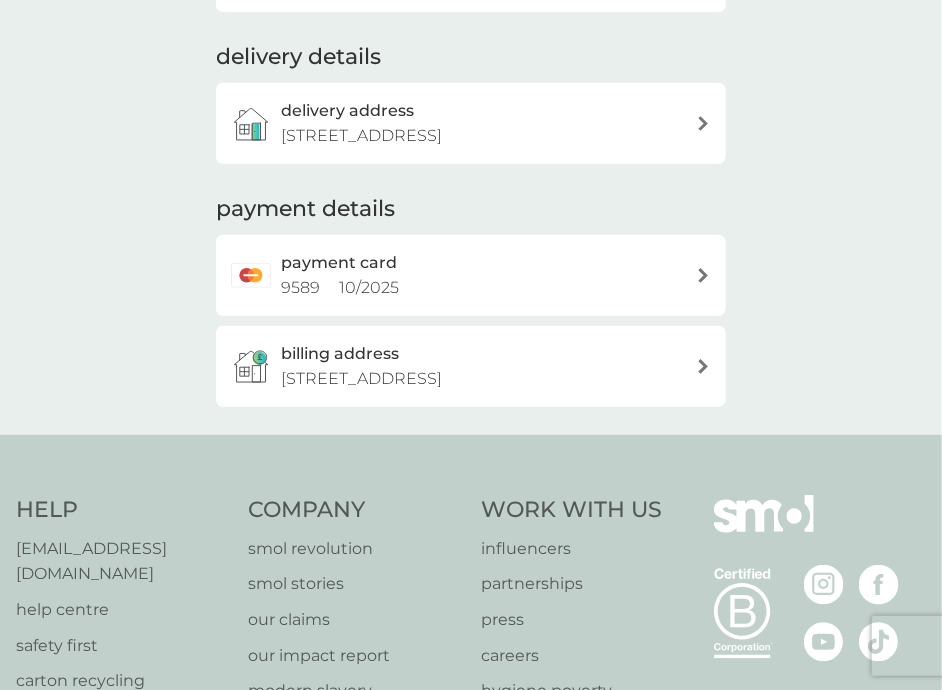click on "payment card 9589   10 / 2025" at bounding box center [481, 275] 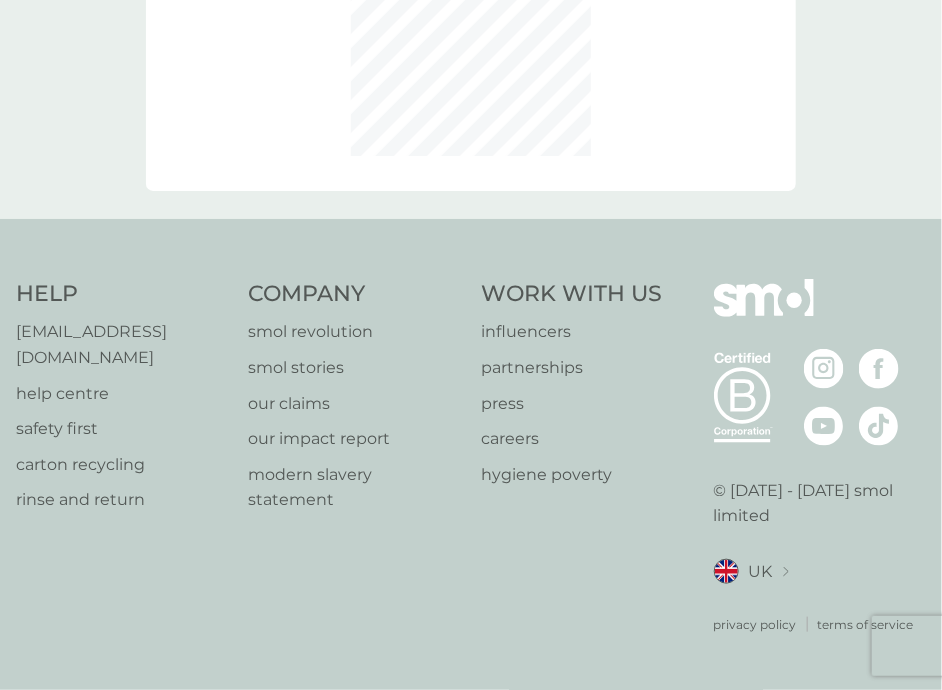 scroll, scrollTop: 0, scrollLeft: 0, axis: both 